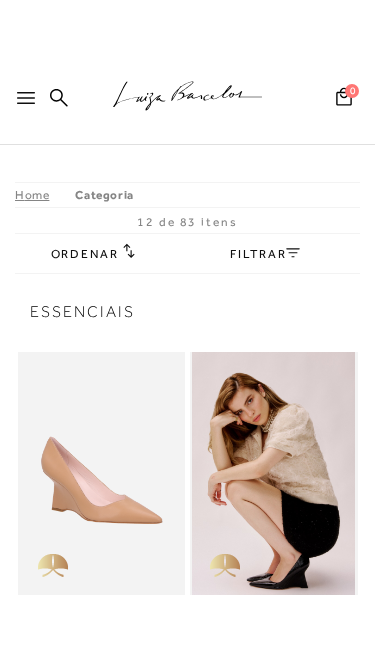 scroll, scrollTop: 168, scrollLeft: 0, axis: vertical 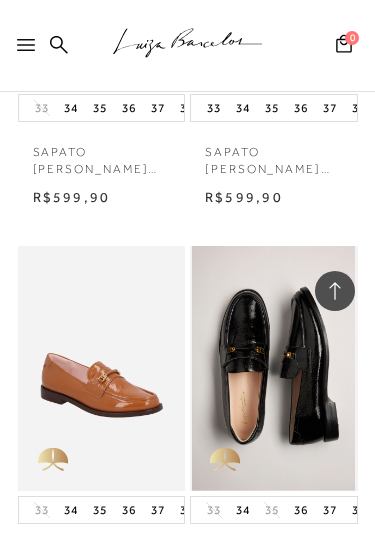 click 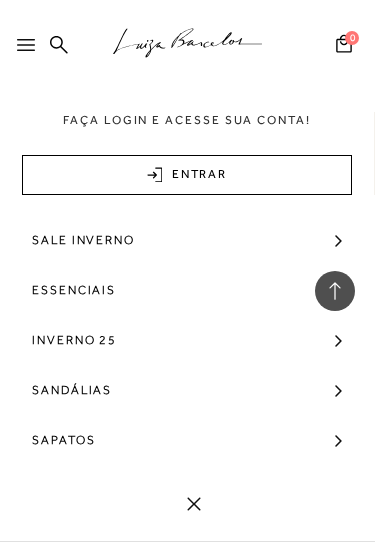 click on "Inverno 25" at bounding box center (74, 340) 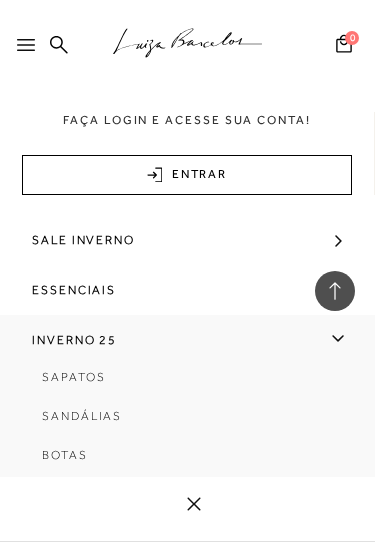 click on "Sapatos" at bounding box center [73, 377] 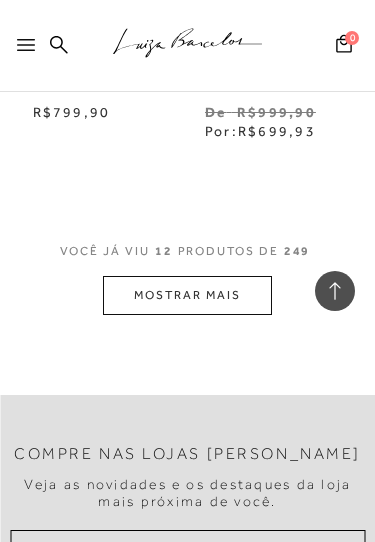 scroll, scrollTop: 2548, scrollLeft: 0, axis: vertical 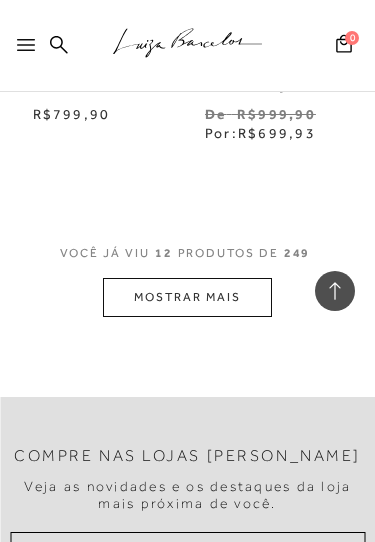 click on "MOSTRAR MAIS" at bounding box center [187, 297] 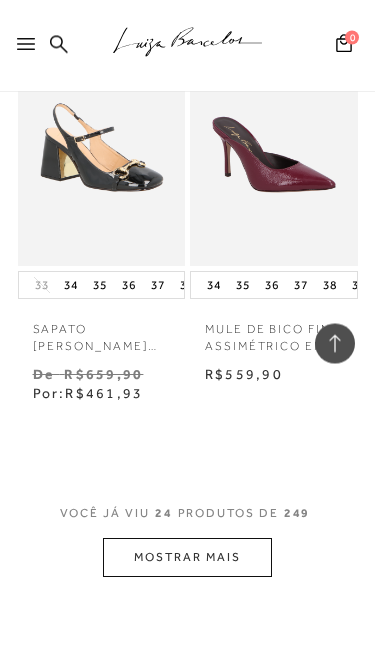 scroll, scrollTop: 4701, scrollLeft: 0, axis: vertical 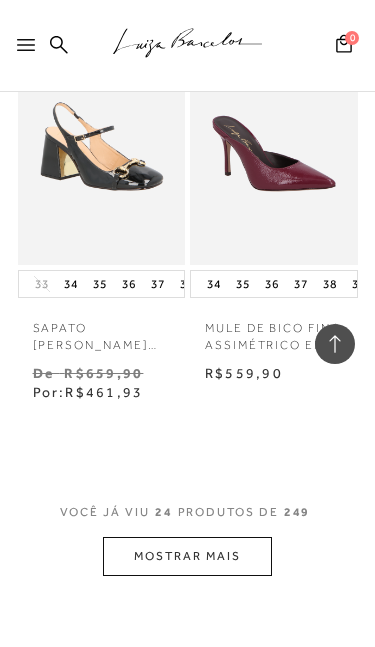 click on "MOSTRAR MAIS" at bounding box center (187, 556) 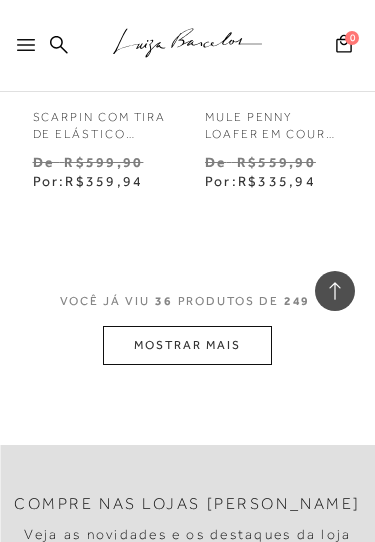scroll, scrollTop: 7321, scrollLeft: 0, axis: vertical 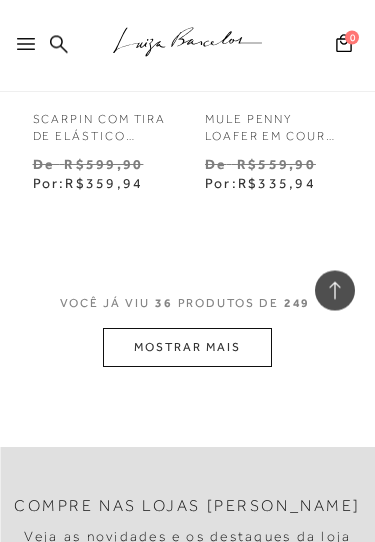 click on "MOSTRAR MAIS" at bounding box center [187, 348] 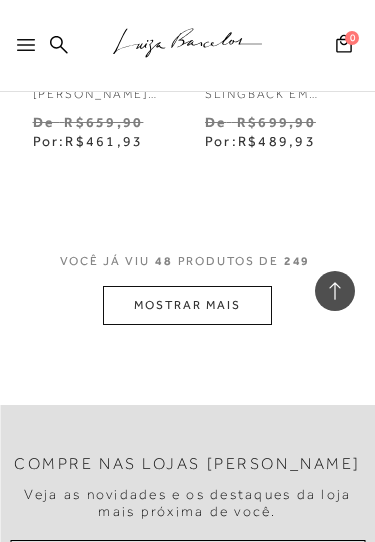 scroll, scrollTop: 9772, scrollLeft: 0, axis: vertical 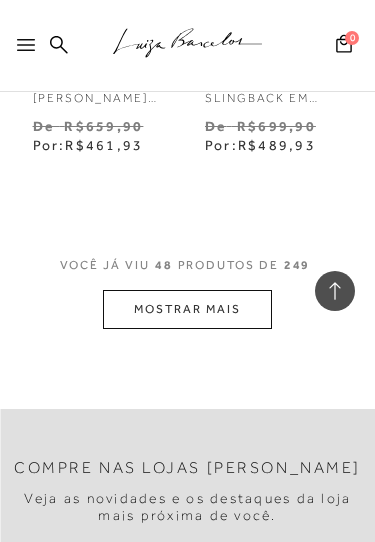 click on "MOSTRAR MAIS" at bounding box center [187, 309] 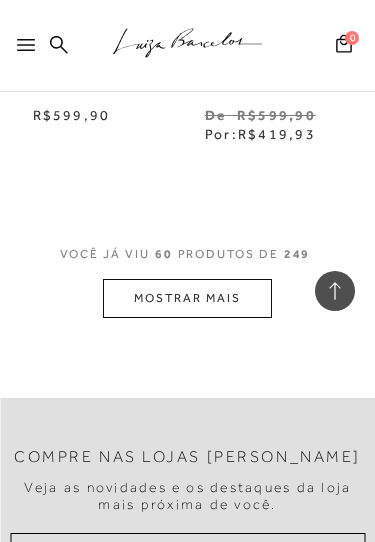 scroll, scrollTop: 12193, scrollLeft: 0, axis: vertical 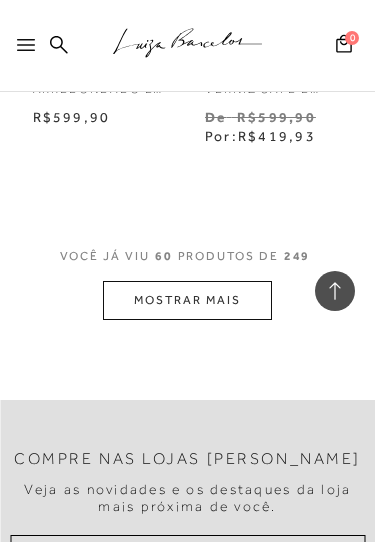 click on "MOSTRAR MAIS" at bounding box center (187, 300) 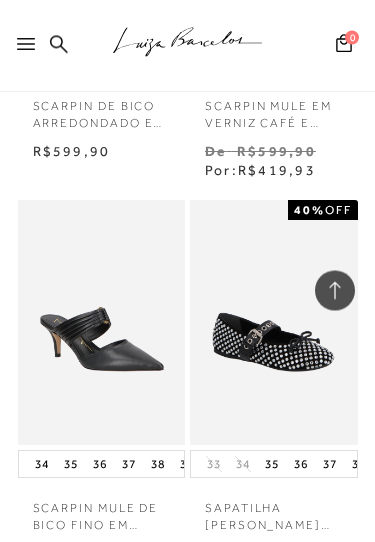 scroll, scrollTop: 12159, scrollLeft: 0, axis: vertical 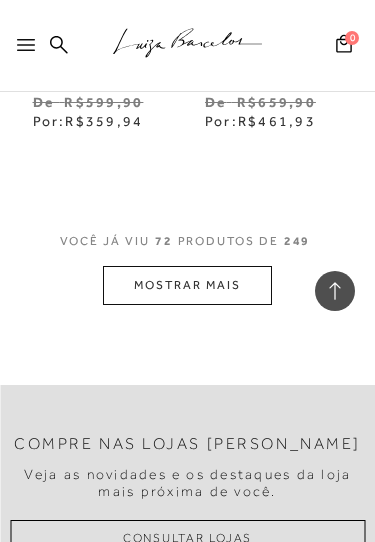 click on "MOSTRAR MAIS" at bounding box center (187, 285) 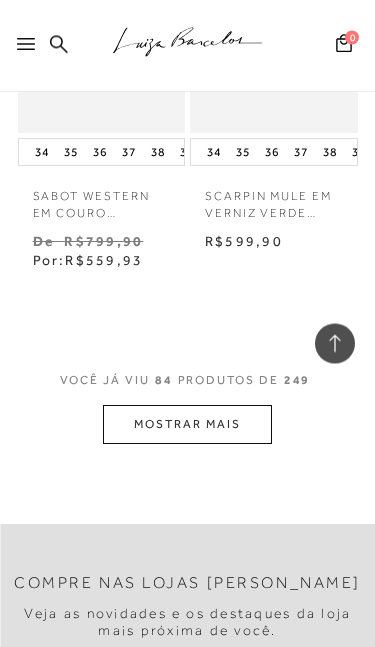 scroll, scrollTop: 16893, scrollLeft: 0, axis: vertical 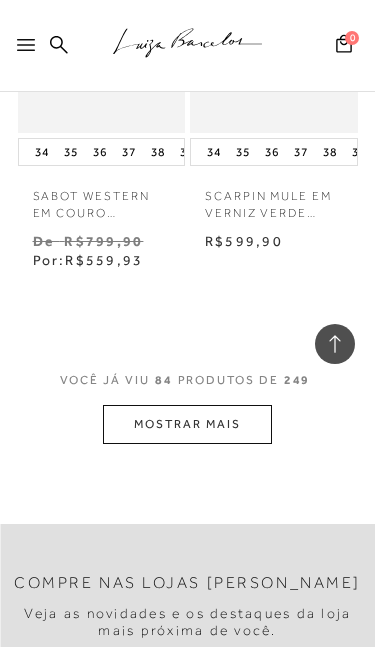 click at bounding box center (30, 51) 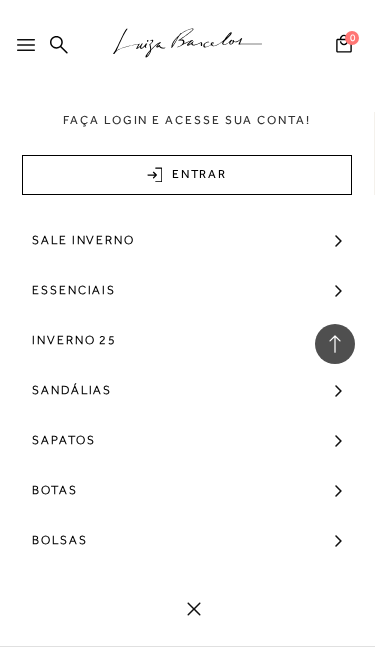 click on "Sale Inverno" at bounding box center (83, 240) 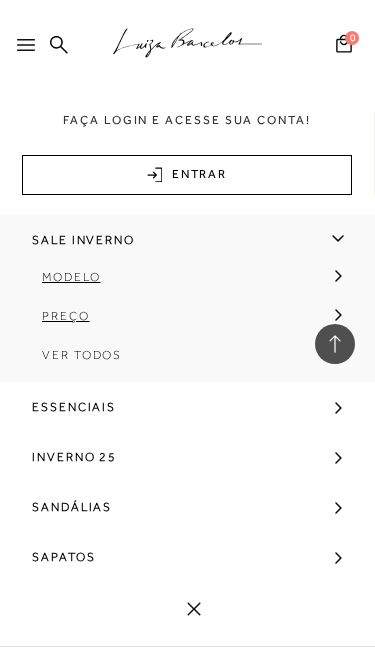 click on "Modelo" at bounding box center [71, 277] 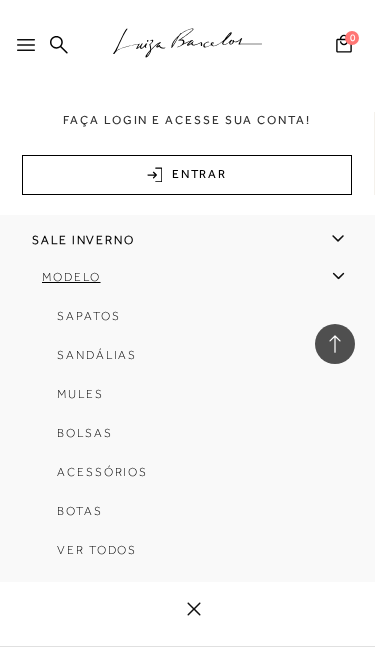 click on "Sapatos" at bounding box center (181, 323) 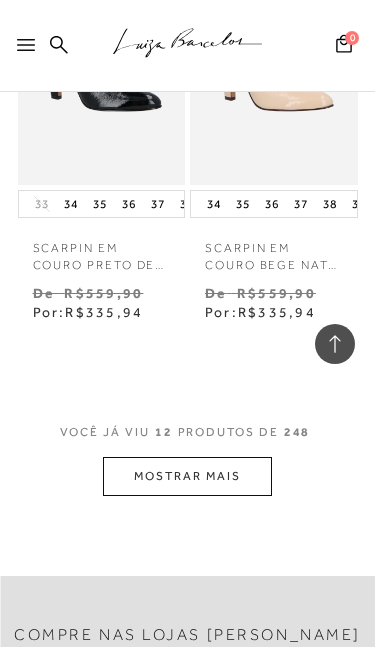 scroll, scrollTop: 2385, scrollLeft: 0, axis: vertical 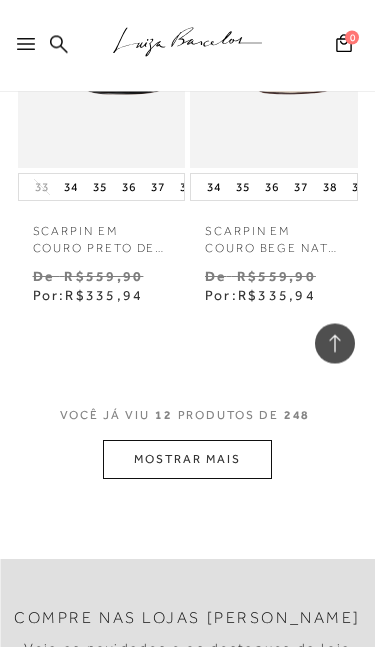 click on "MOSTRAR MAIS" at bounding box center (187, 460) 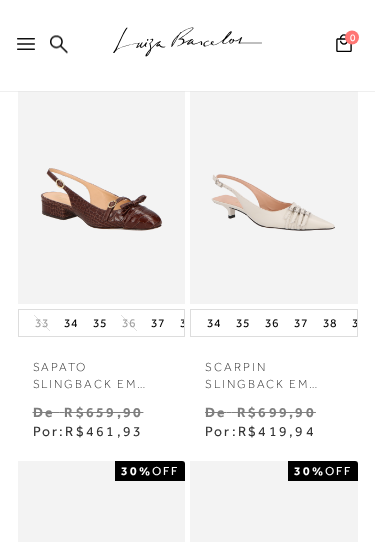 scroll, scrollTop: 0, scrollLeft: 0, axis: both 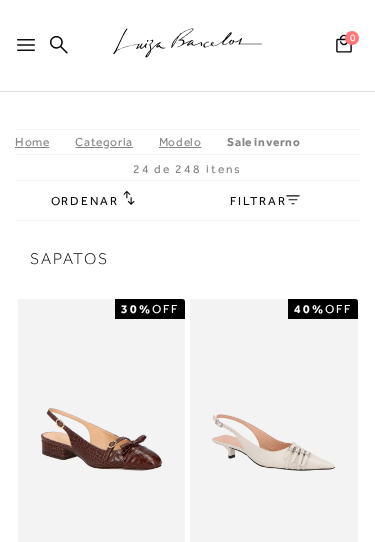 click 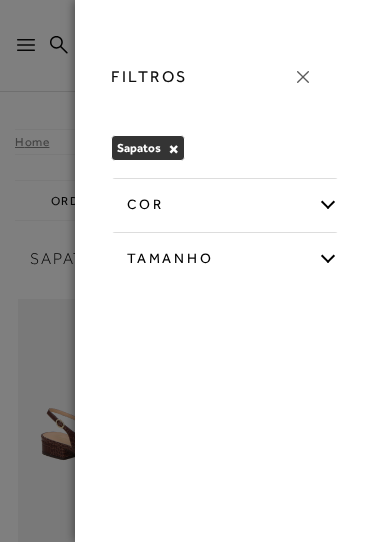 click on "Tamanho" at bounding box center [225, 255] 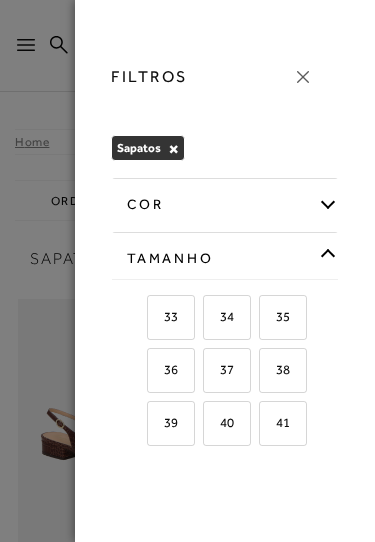 click on "37" at bounding box center (227, 370) 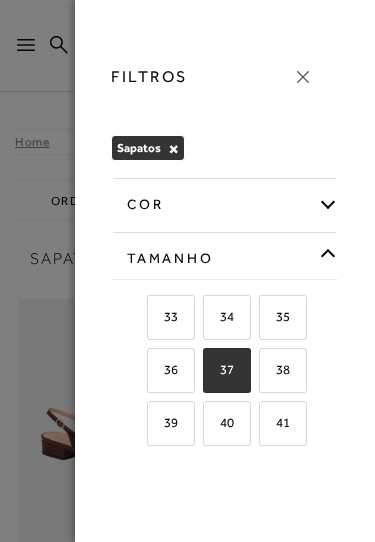 checkbox on "true" 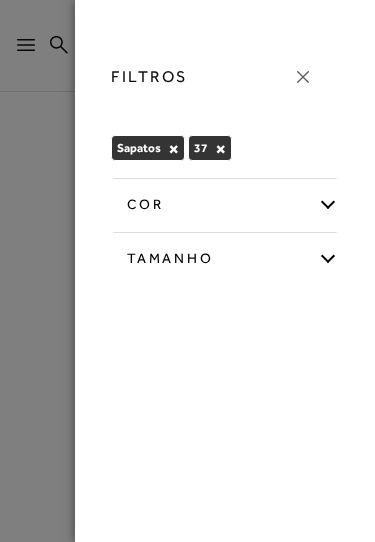 click on "cor" at bounding box center [225, 201] 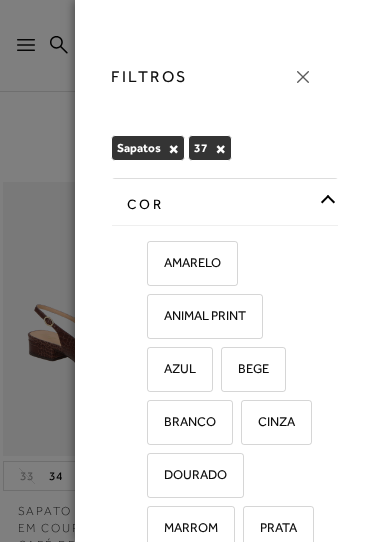 click on "cor" at bounding box center (225, 201) 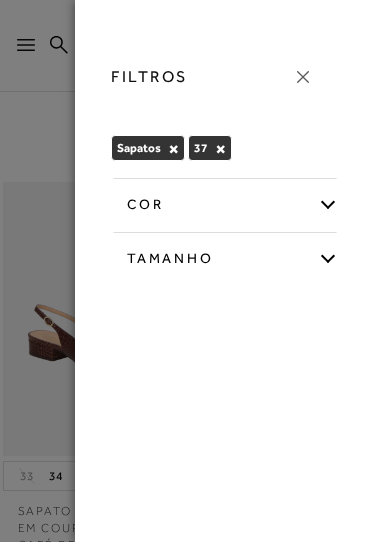 click 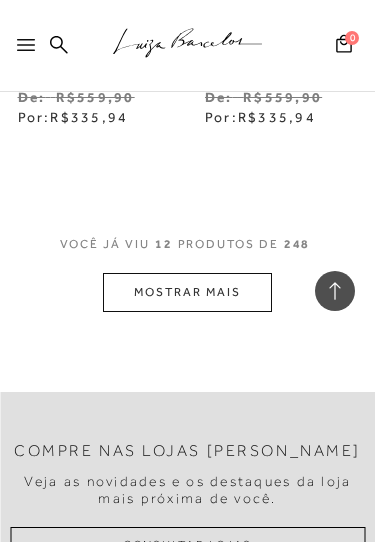 scroll, scrollTop: 2860, scrollLeft: 0, axis: vertical 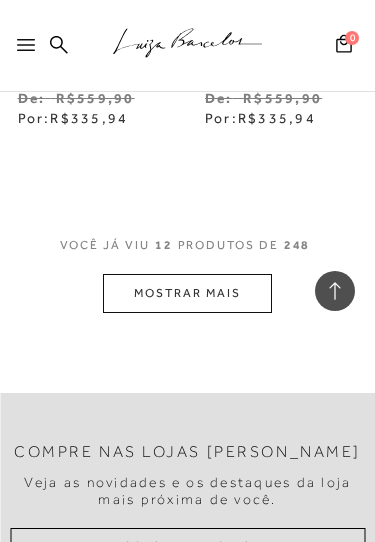 click on "MOSTRAR MAIS" at bounding box center (187, 293) 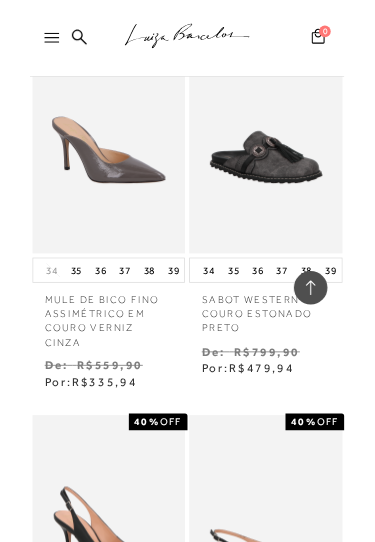 scroll, scrollTop: 3460, scrollLeft: 0, axis: vertical 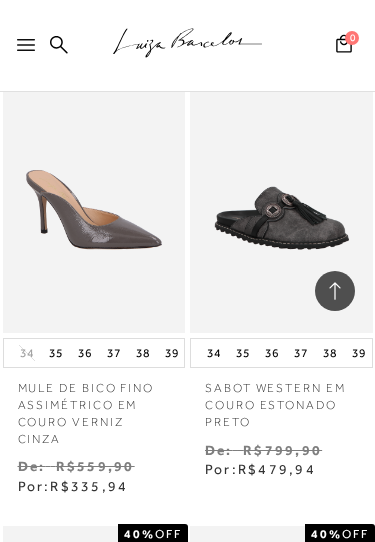 click at bounding box center [94, 196] 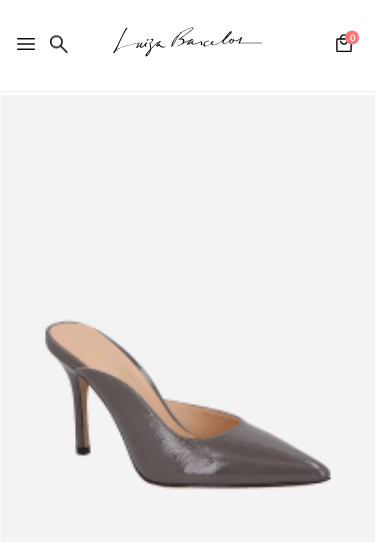scroll, scrollTop: 0, scrollLeft: 0, axis: both 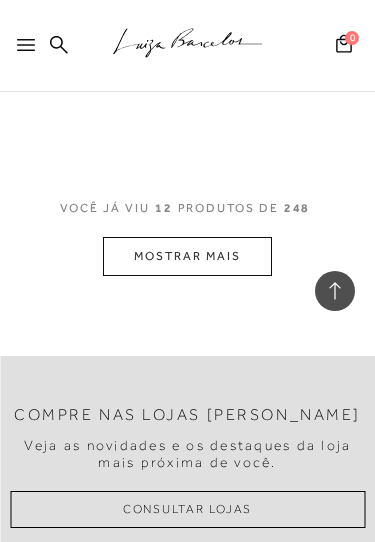 click on "MOSTRAR MAIS" at bounding box center (187, 256) 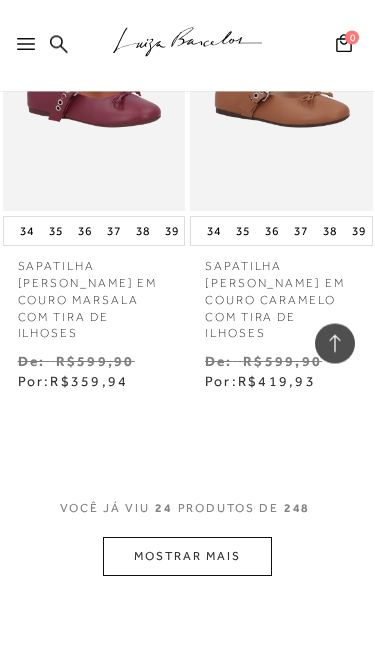 click on "MOSTRAR MAIS" at bounding box center (187, 557) 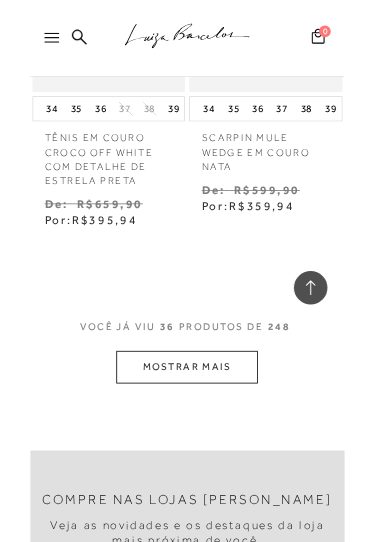 scroll, scrollTop: 8409, scrollLeft: 0, axis: vertical 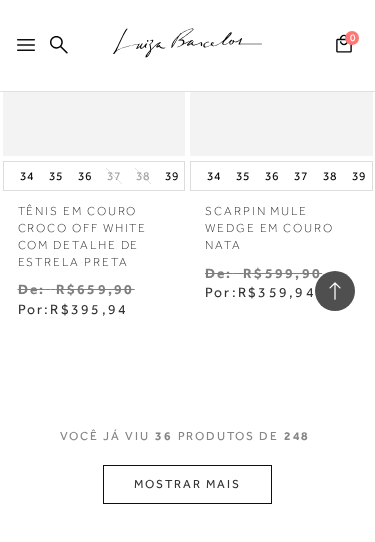 click on "MOSTRAR MAIS" at bounding box center [187, 484] 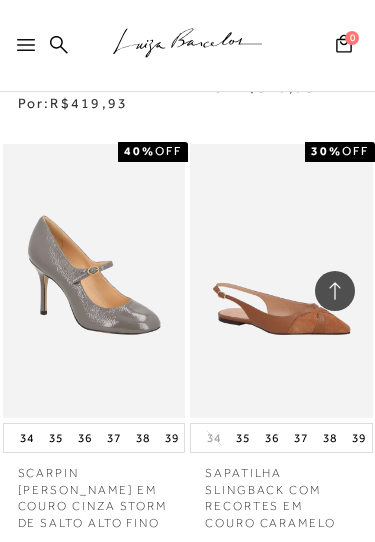 scroll, scrollTop: 10449, scrollLeft: 0, axis: vertical 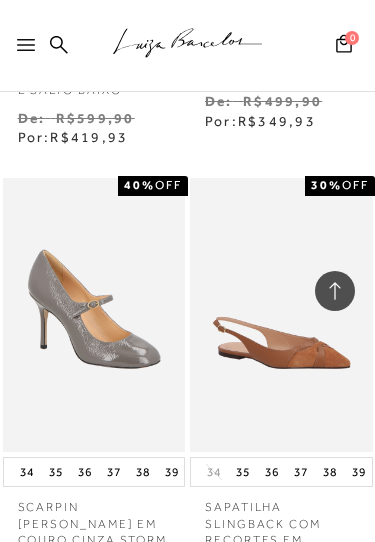 click at bounding box center [30, 51] 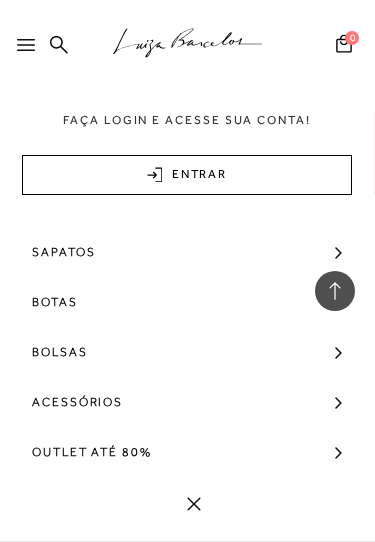 scroll, scrollTop: 188, scrollLeft: 0, axis: vertical 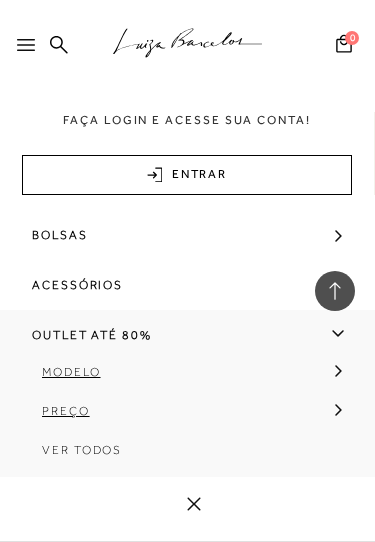click on "Modelo" at bounding box center [71, 372] 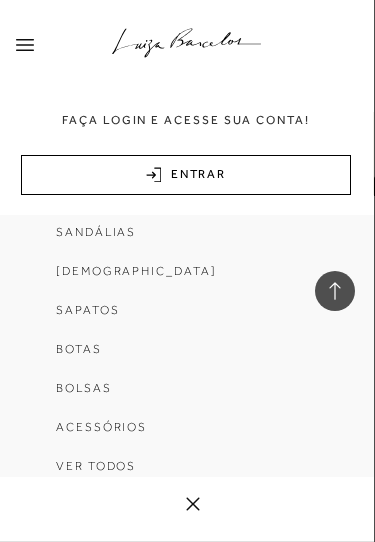 scroll, scrollTop: 541, scrollLeft: 0, axis: vertical 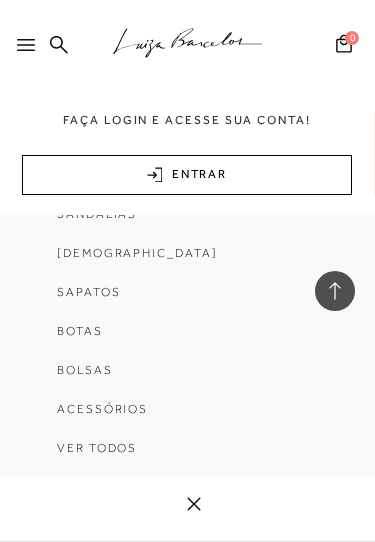 click on "Sapatos" at bounding box center [88, 292] 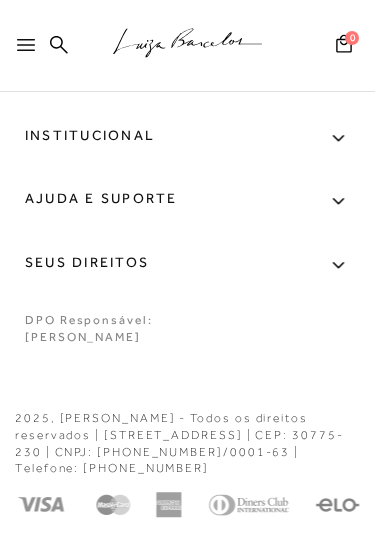 scroll, scrollTop: 0, scrollLeft: 0, axis: both 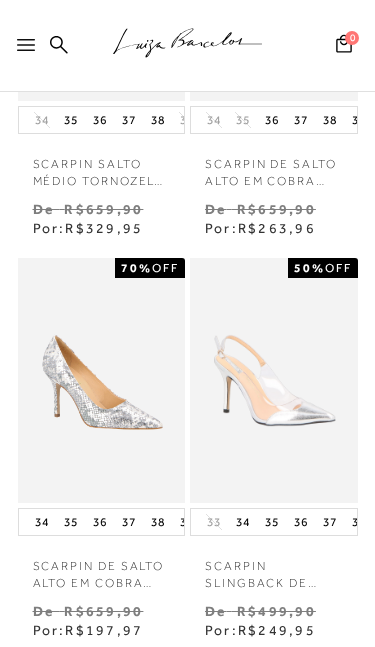 click at bounding box center [273, 380] 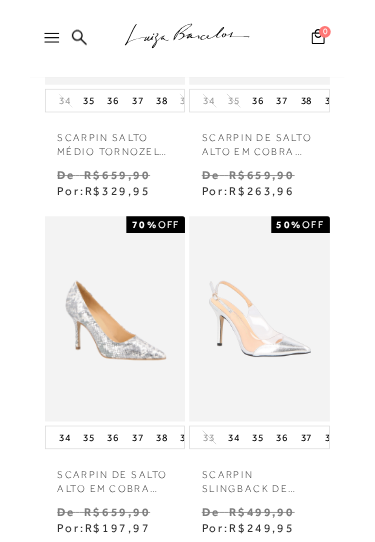 scroll, scrollTop: 0, scrollLeft: 0, axis: both 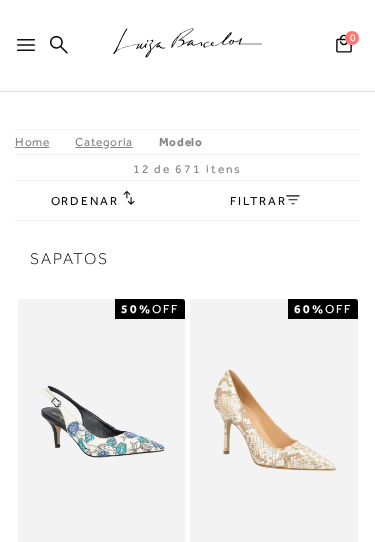 click 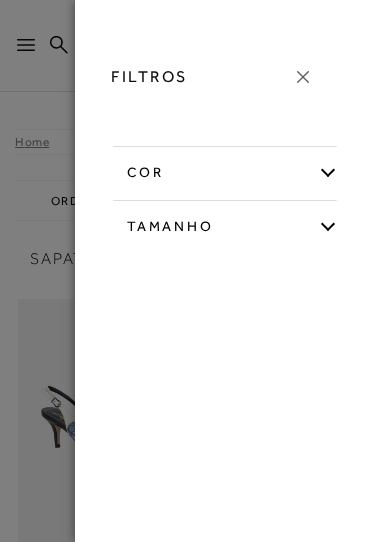 click on "Tamanho" at bounding box center [225, 223] 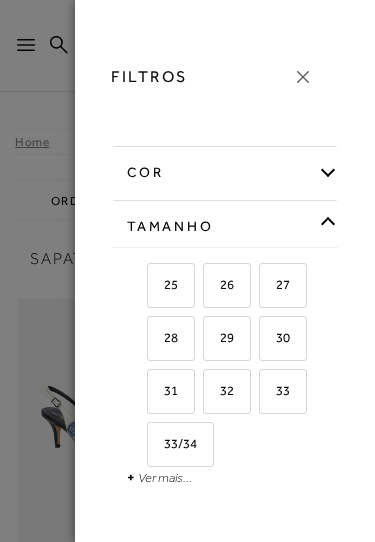 click on "Ver mais..." at bounding box center (165, 477) 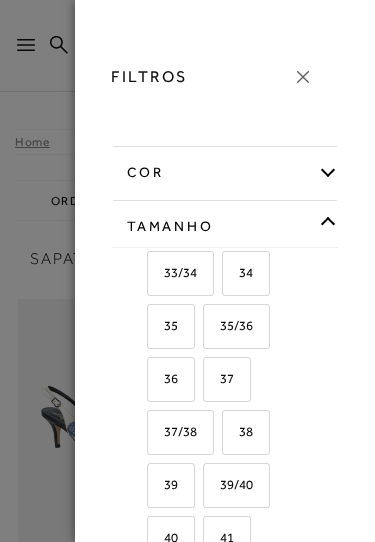 scroll, scrollTop: 171, scrollLeft: 0, axis: vertical 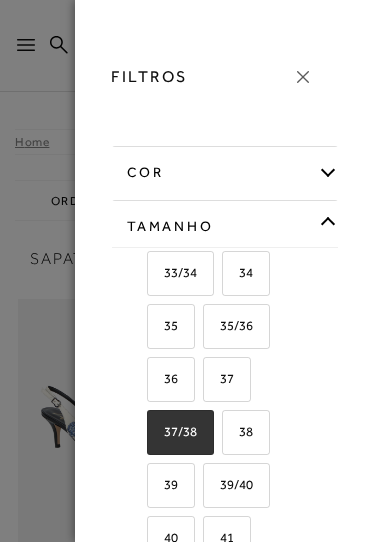 checkbox on "true" 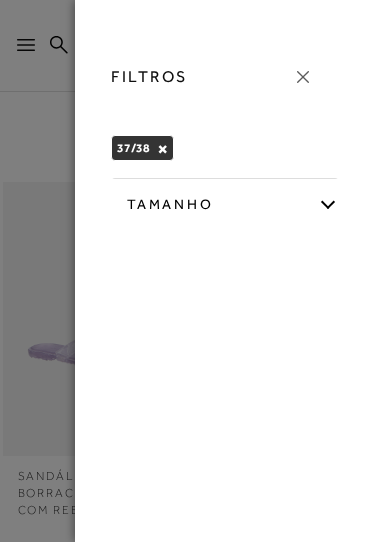 click 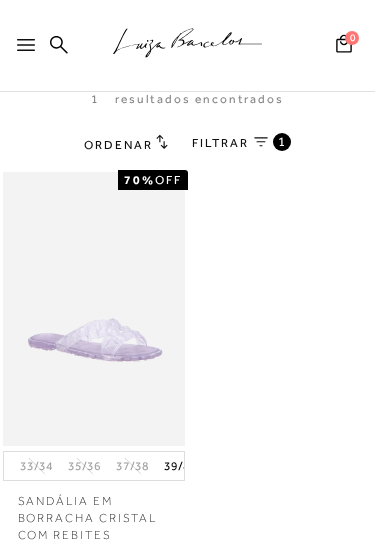 scroll, scrollTop: 0, scrollLeft: 0, axis: both 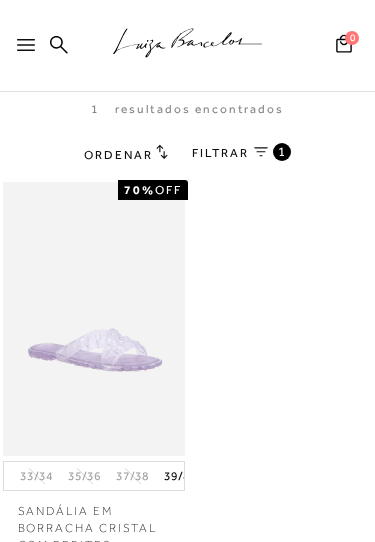 click on "FILTRAR
1" at bounding box center (241, 154) 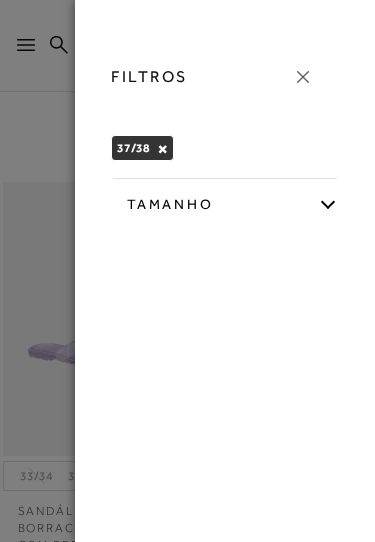 click on "Tamanho" at bounding box center (225, 201) 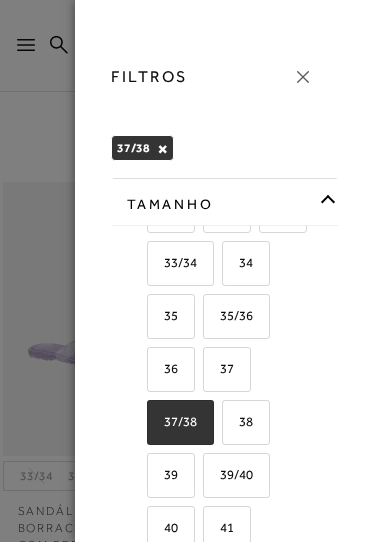 scroll, scrollTop: 162, scrollLeft: 0, axis: vertical 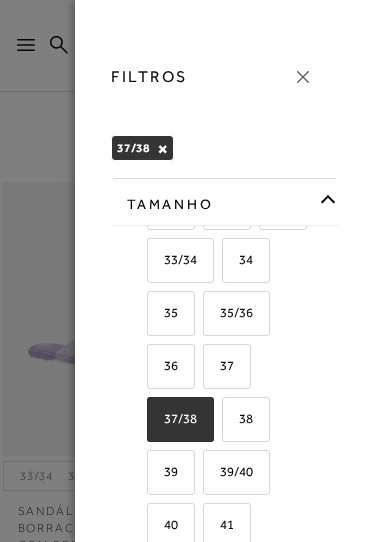 click on "37" at bounding box center (219, 365) 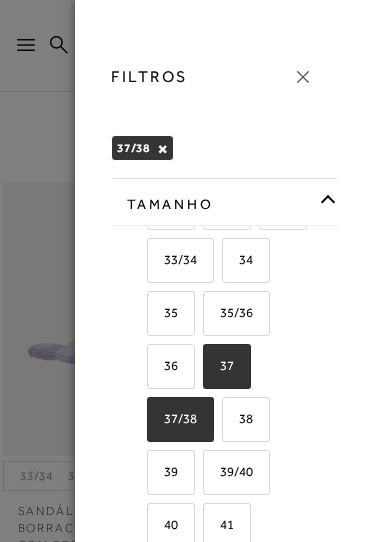 checkbox on "true" 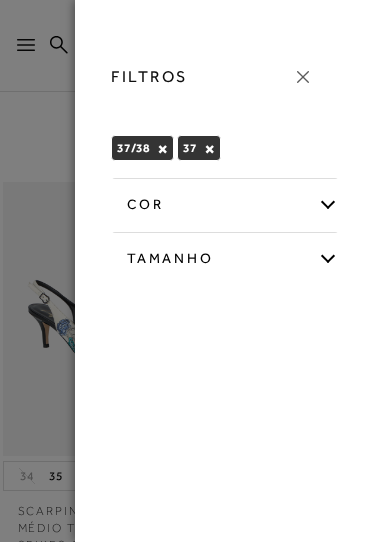 click 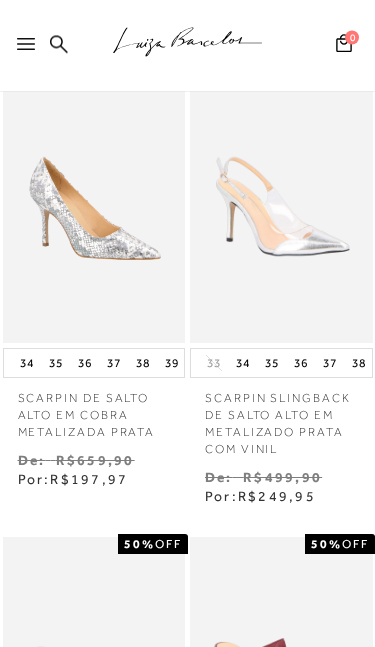 scroll, scrollTop: 563, scrollLeft: 0, axis: vertical 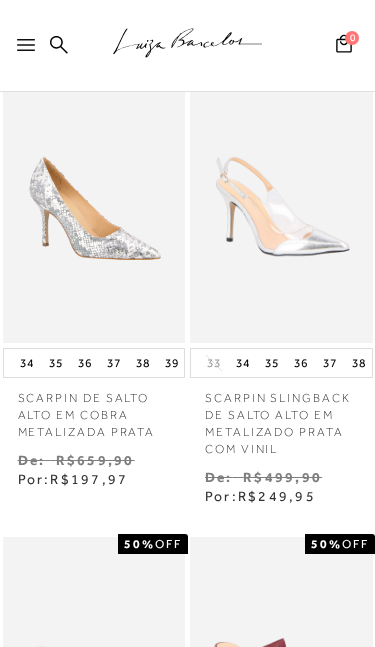 click on "37" at bounding box center [330, 363] 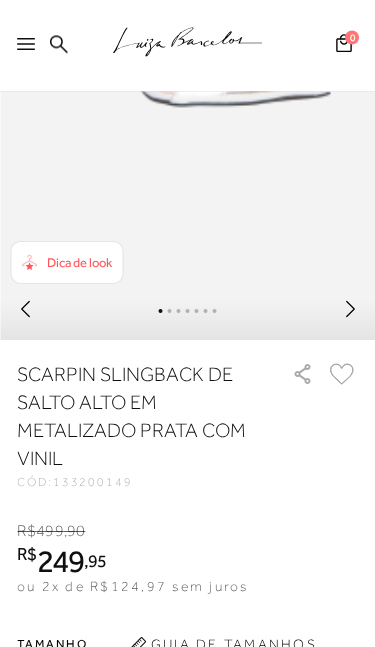 scroll, scrollTop: 431, scrollLeft: 0, axis: vertical 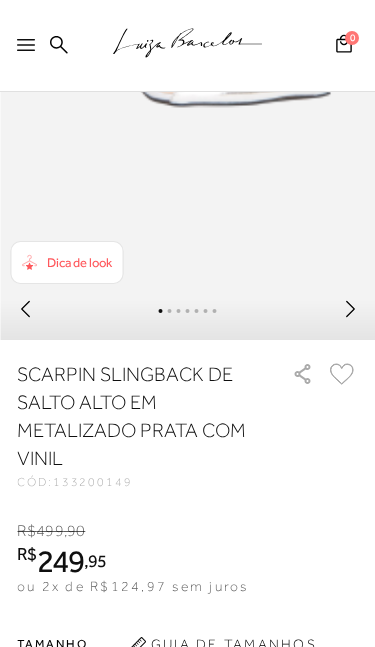 click on "Dica de look" at bounding box center [79, 262] 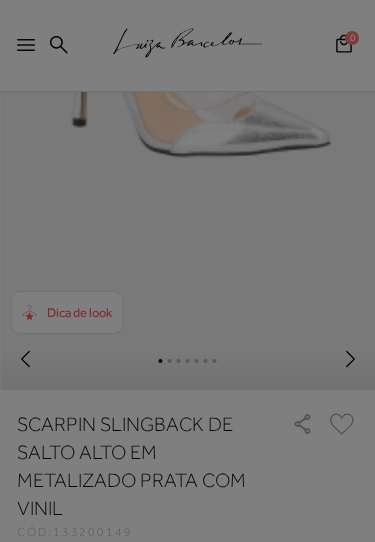 scroll, scrollTop: 372, scrollLeft: 0, axis: vertical 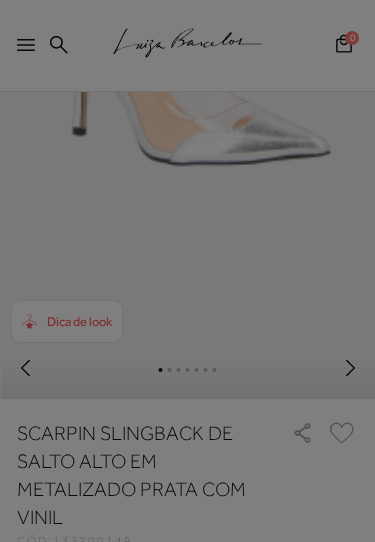 click 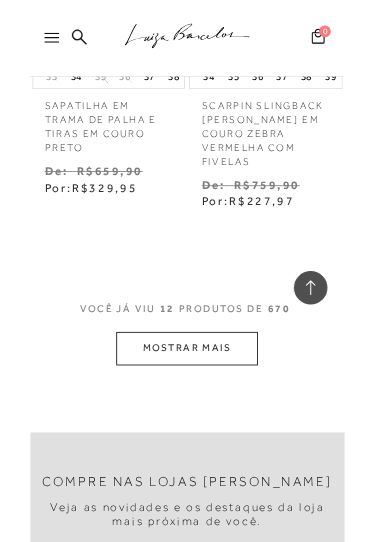 scroll, scrollTop: 2672, scrollLeft: 0, axis: vertical 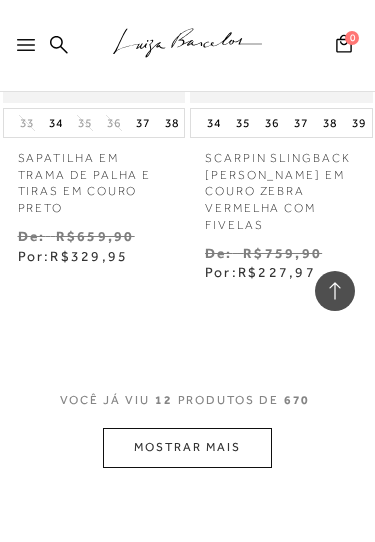 click on "MOSTRAR MAIS" at bounding box center [187, 447] 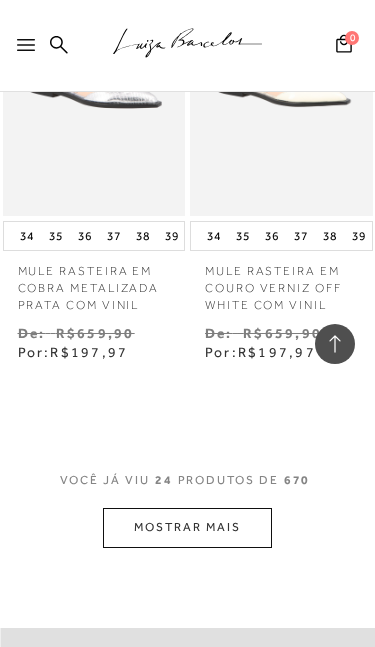 scroll, scrollTop: 5379, scrollLeft: 0, axis: vertical 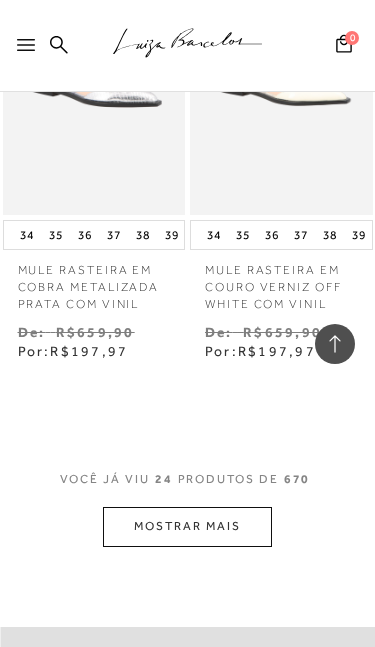 click on "MOSTRAR MAIS" at bounding box center (187, 526) 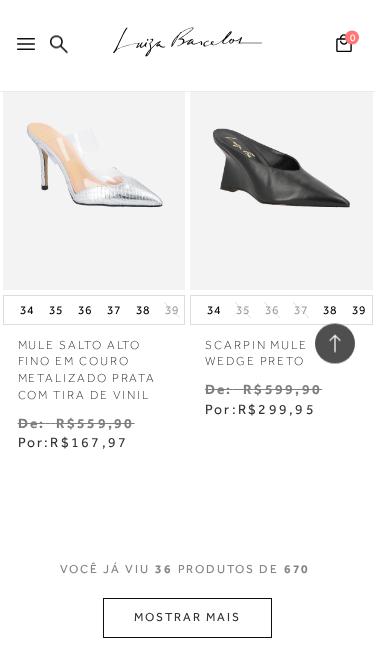 scroll, scrollTop: 8103, scrollLeft: 0, axis: vertical 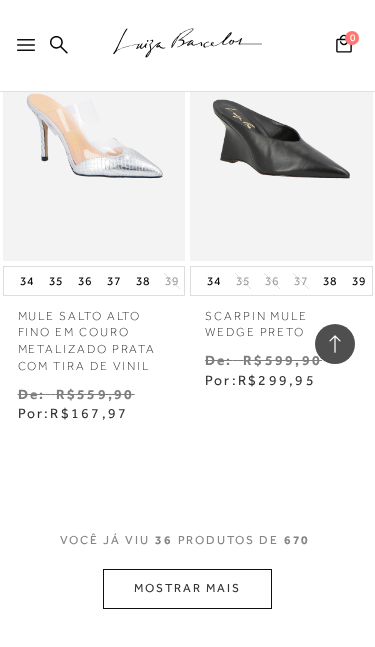click on "MOSTRAR MAIS" at bounding box center [187, 588] 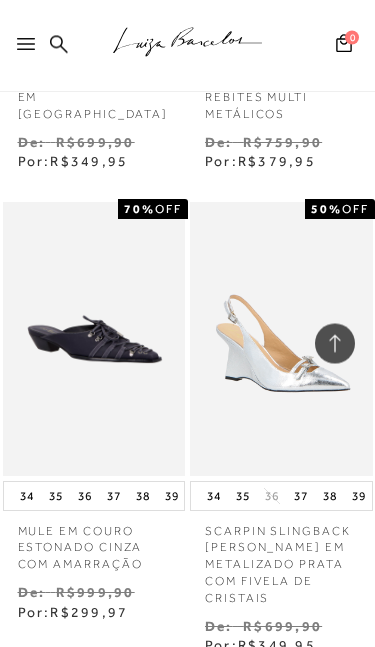 scroll, scrollTop: 10275, scrollLeft: 0, axis: vertical 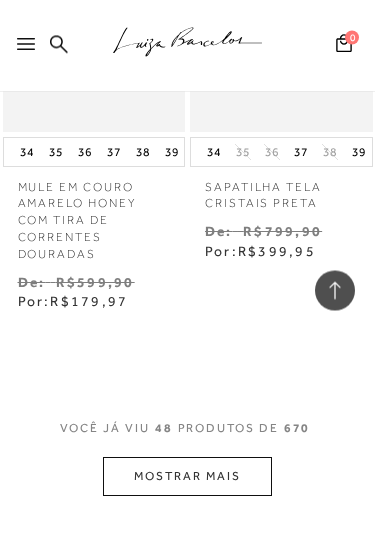 click on "MOSTRAR MAIS" at bounding box center [187, 477] 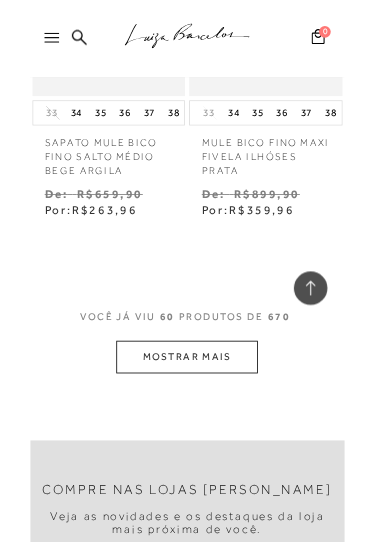 scroll, scrollTop: 13853, scrollLeft: 0, axis: vertical 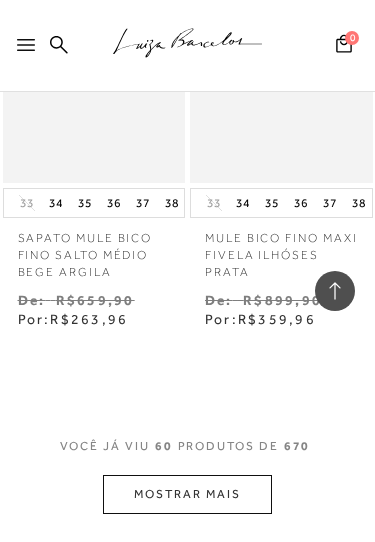 click on "MOSTRAR MAIS" at bounding box center (187, 494) 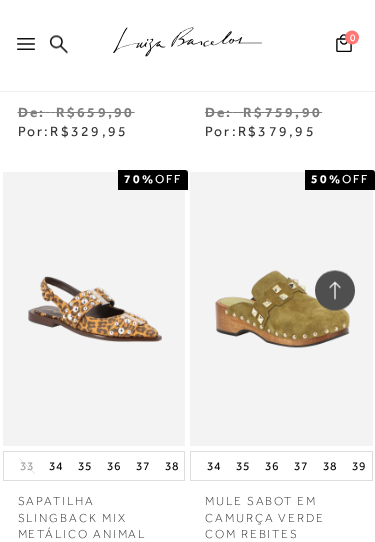 scroll, scrollTop: 16324, scrollLeft: 0, axis: vertical 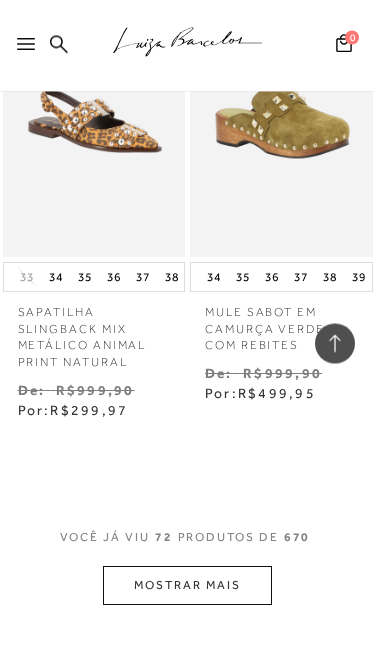 click on "MOSTRAR MAIS" at bounding box center (187, 586) 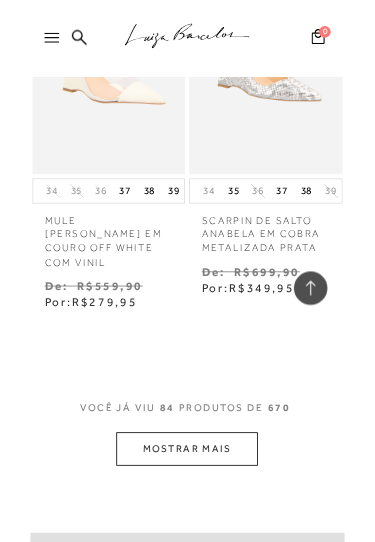scroll, scrollTop: 19336, scrollLeft: 0, axis: vertical 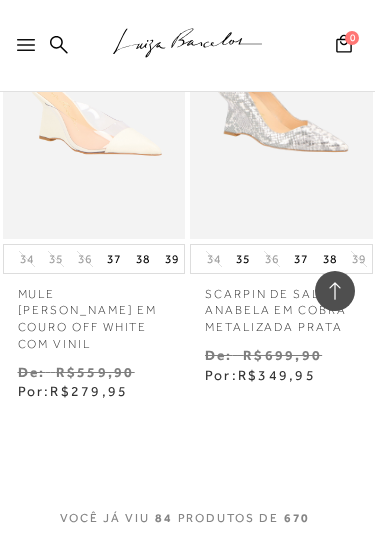 click on "MOSTRAR MAIS" at bounding box center [187, 566] 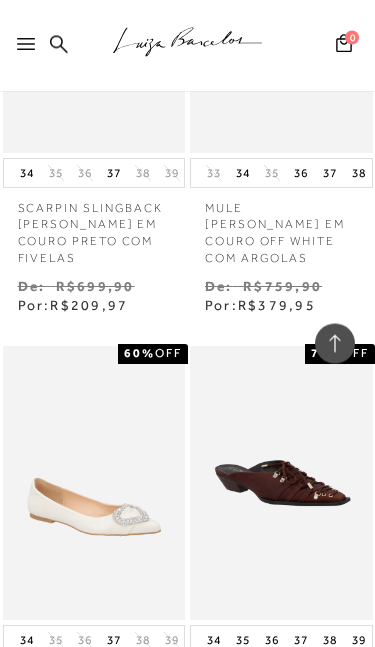 scroll, scrollTop: 20373, scrollLeft: 0, axis: vertical 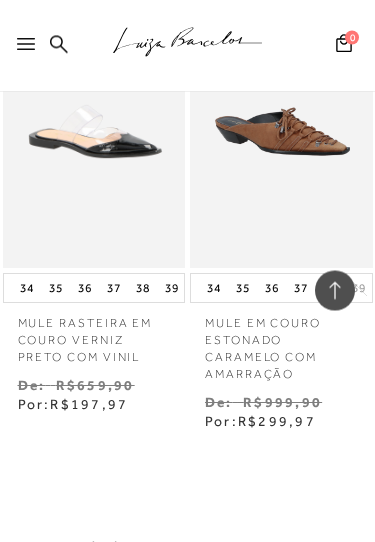 click on "MOSTRAR MAIS" at bounding box center (187, 597) 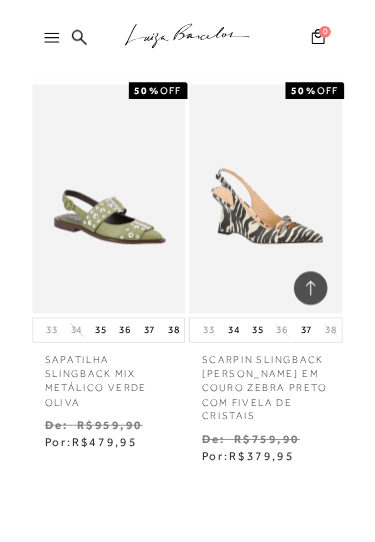 scroll, scrollTop: 24752, scrollLeft: 0, axis: vertical 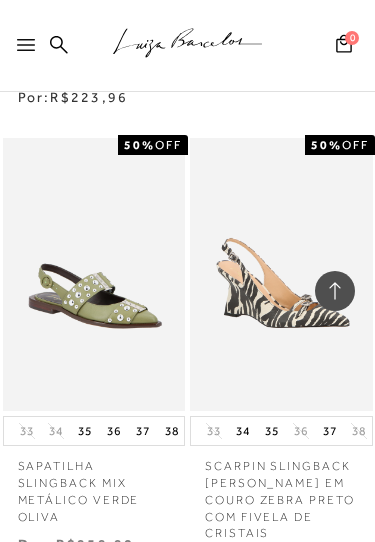 click on "MOSTRAR MAIS" at bounding box center [187, 756] 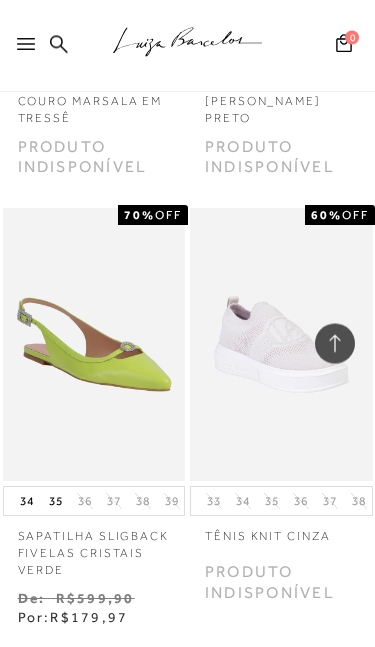 click on "MOSTRAR MAIS" at bounding box center (187, 793) 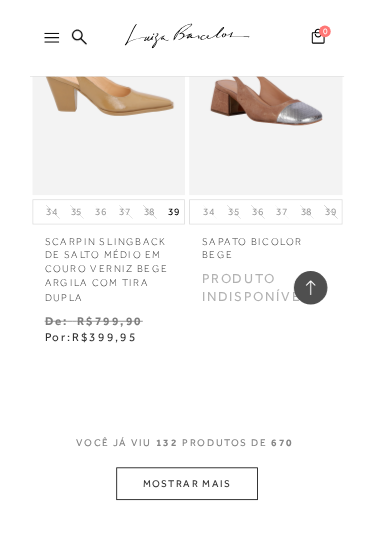 scroll, scrollTop: 30328, scrollLeft: 0, axis: vertical 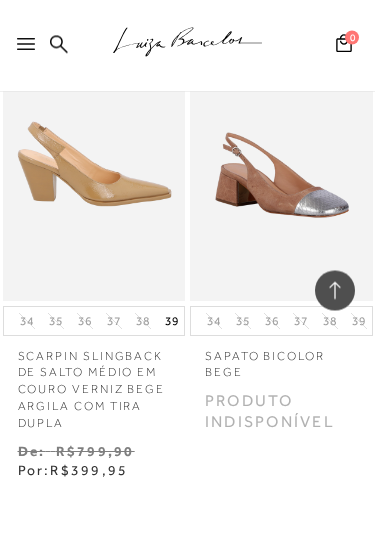 click on "MOSTRAR MAIS" at bounding box center (187, 646) 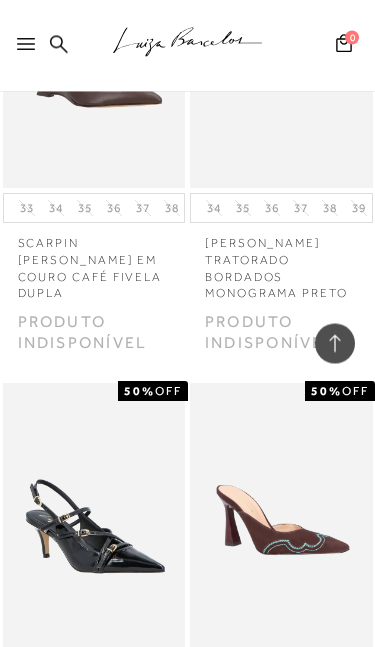 scroll, scrollTop: 31847, scrollLeft: 0, axis: vertical 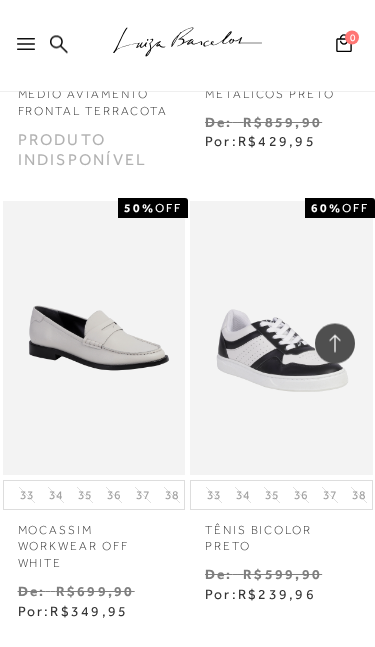 click on "MOSTRAR MAIS" at bounding box center (187, 786) 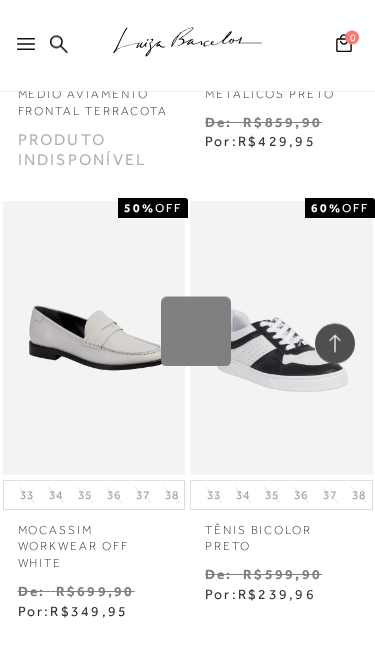 scroll, scrollTop: 32949, scrollLeft: 0, axis: vertical 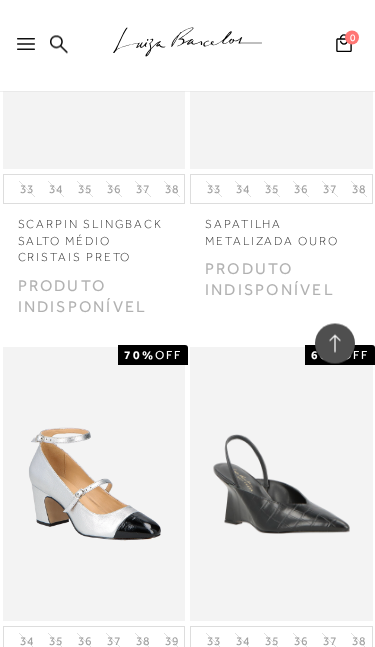 click on "MOSTRAR MAIS" at bounding box center (187, 952) 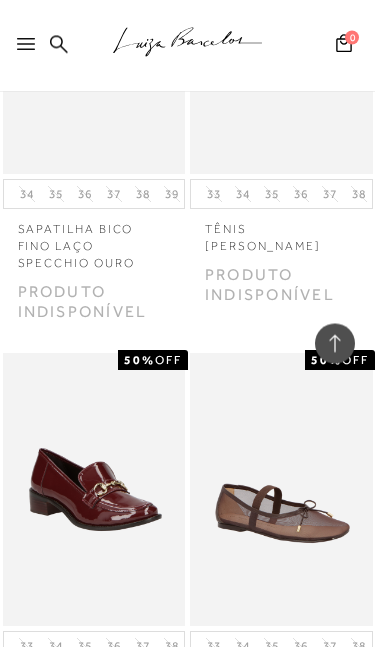 scroll, scrollTop: 38267, scrollLeft: 0, axis: vertical 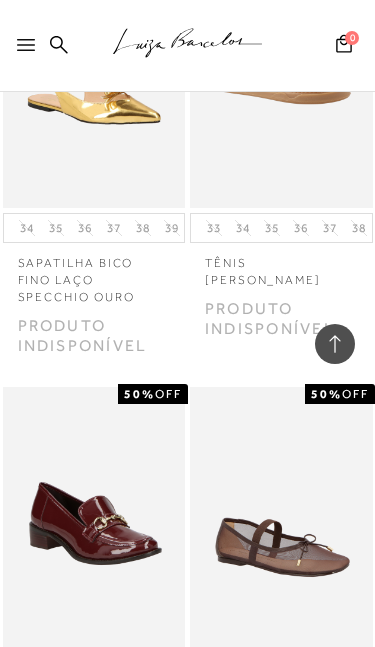 click on "MOSTRAR MAIS" at bounding box center (187, 973) 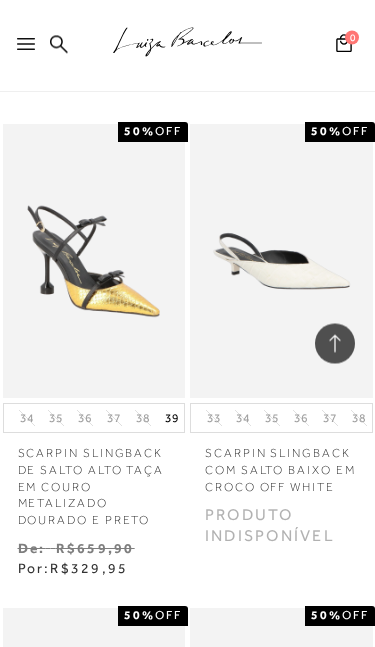 scroll, scrollTop: 40805, scrollLeft: 0, axis: vertical 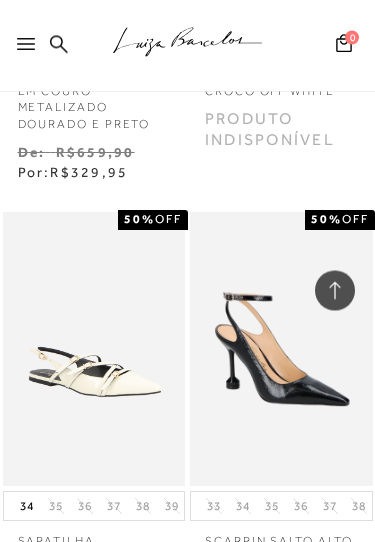 click on "MOSTRAR MAIS" at bounding box center [187, 798] 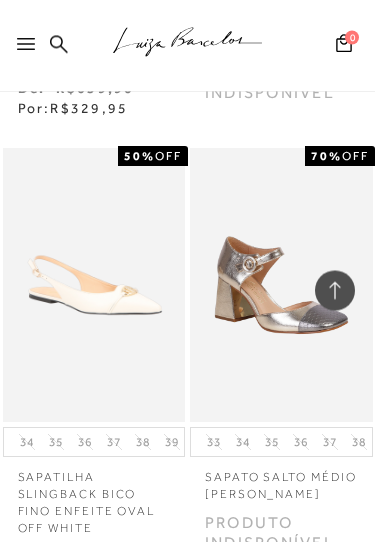 click on "MOSTRAR MAIS" at bounding box center [187, 753] 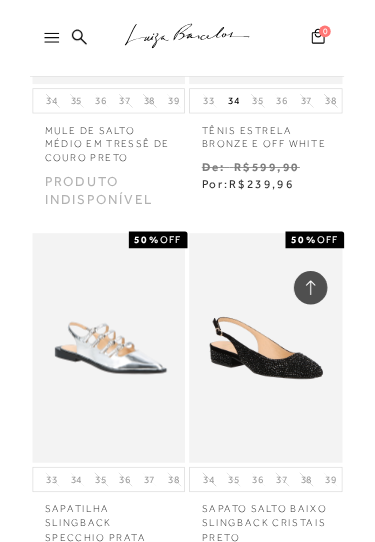 scroll, scrollTop: 46575, scrollLeft: 0, axis: vertical 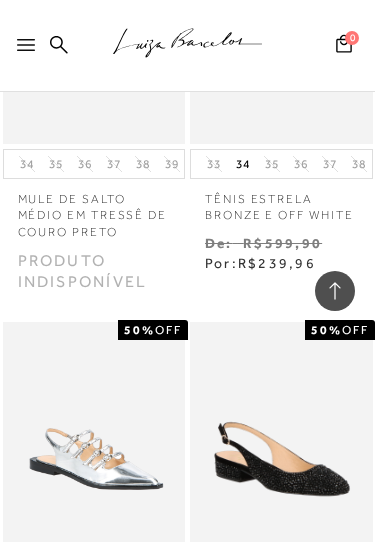 click on "MOSTRAR MAIS" at bounding box center [187, 909] 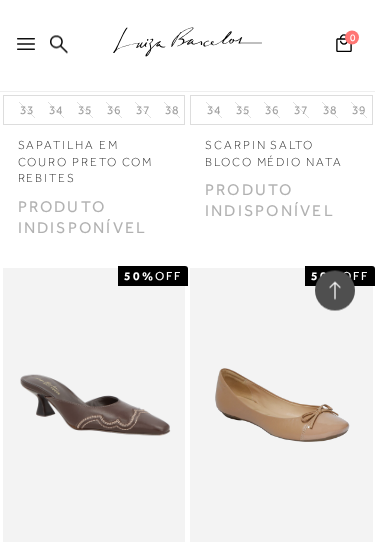 click on "MOSTRAR MAIS" at bounding box center [187, 871] 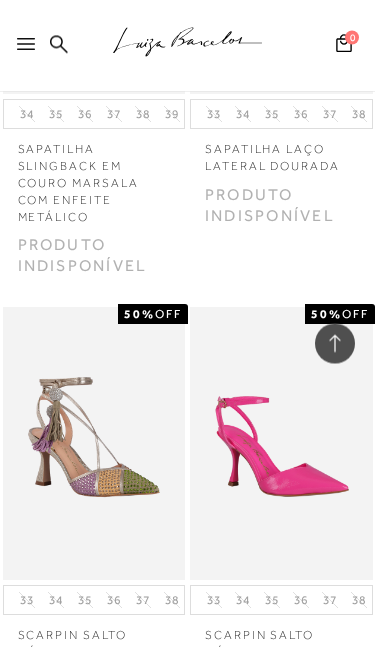 scroll, scrollTop: 52074, scrollLeft: 0, axis: vertical 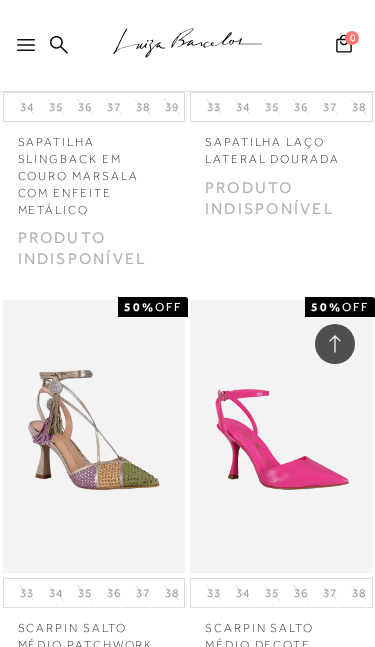click on "MOSTRAR MAIS" at bounding box center (187, 903) 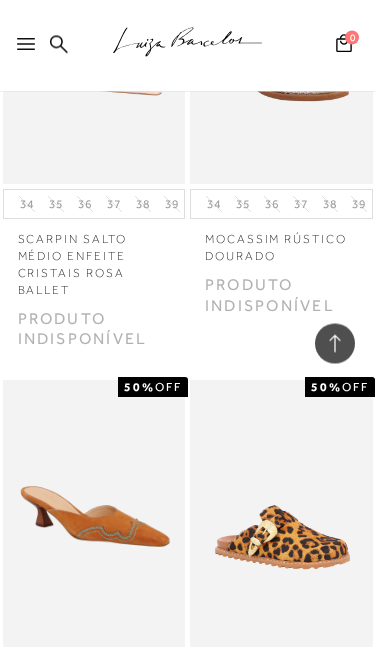 click on "MOSTRAR MAIS" at bounding box center (187, 999) 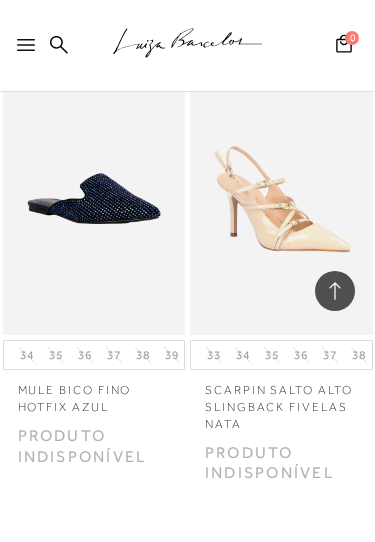 scroll, scrollTop: 57392, scrollLeft: 0, axis: vertical 